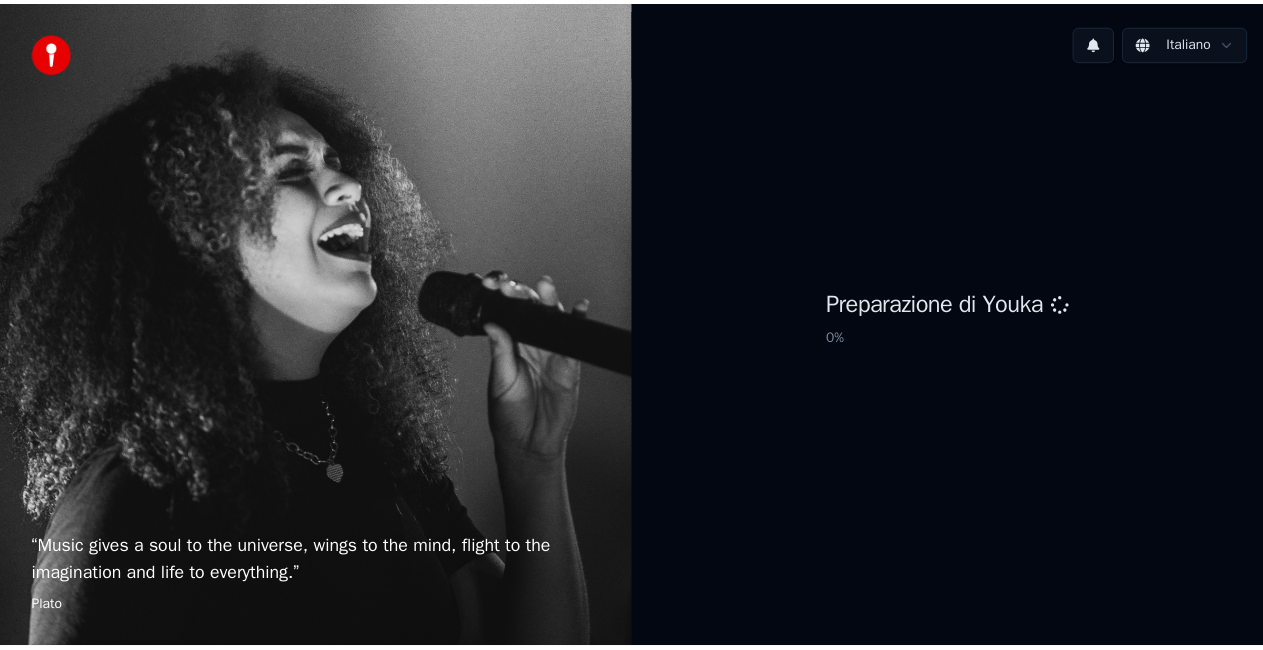 scroll, scrollTop: 0, scrollLeft: 0, axis: both 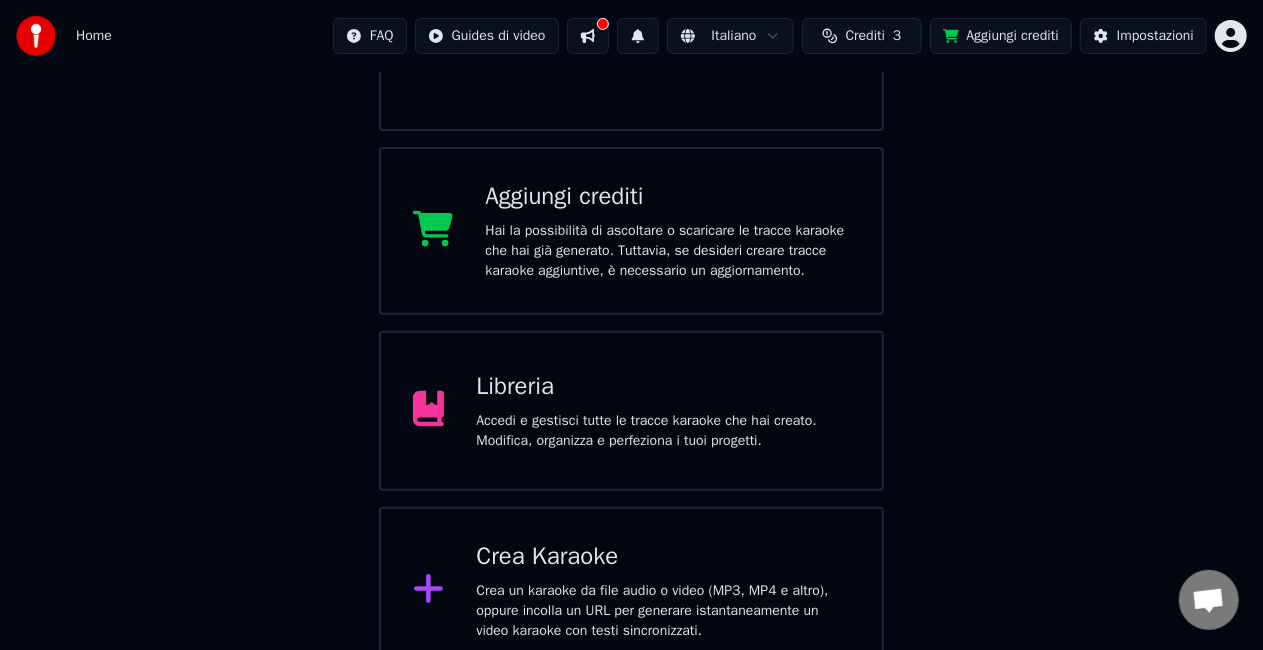 click on "Libreria Accedi e gestisci tutte le tracce karaoke che hai creato. Modifica, organizza e perfeziona i tuoi progetti." at bounding box center [663, 411] 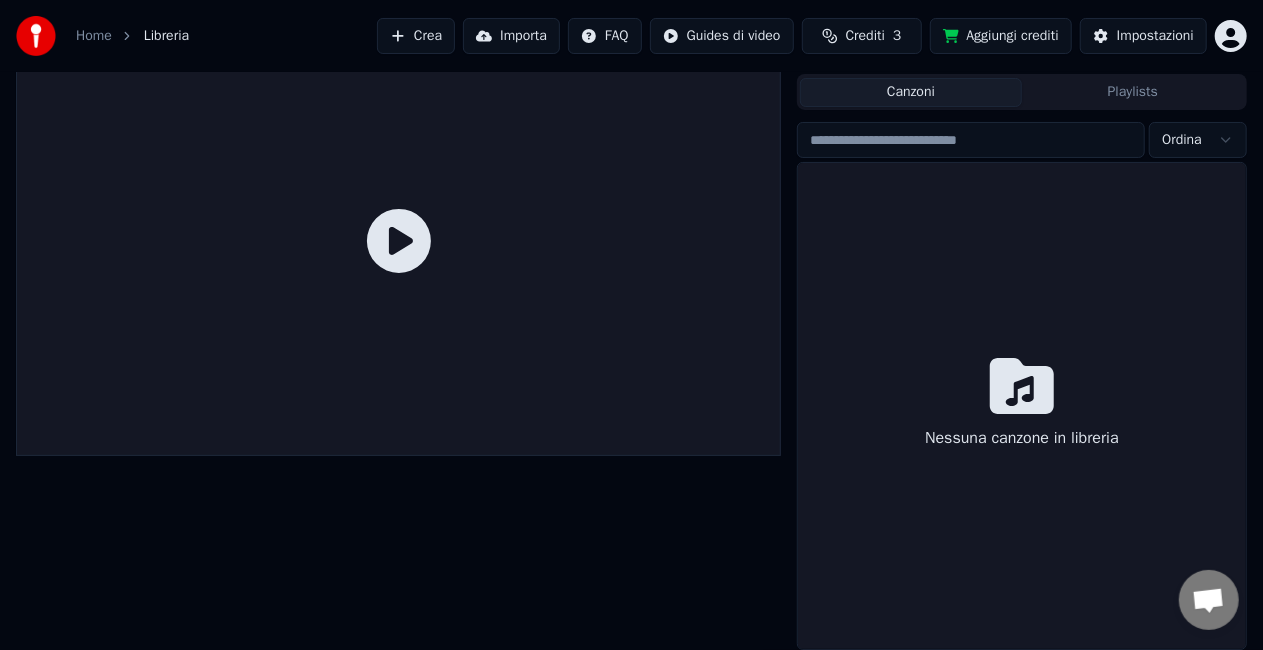 scroll, scrollTop: 45, scrollLeft: 0, axis: vertical 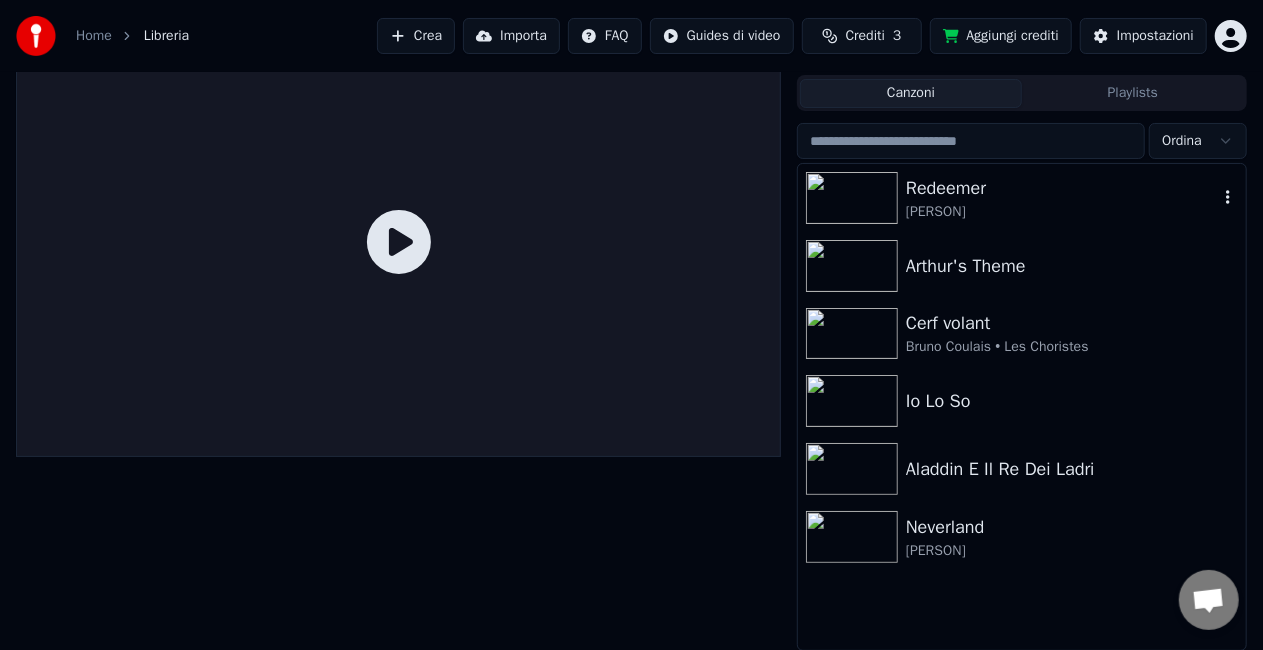 click on "[PERSON]" at bounding box center [1062, 212] 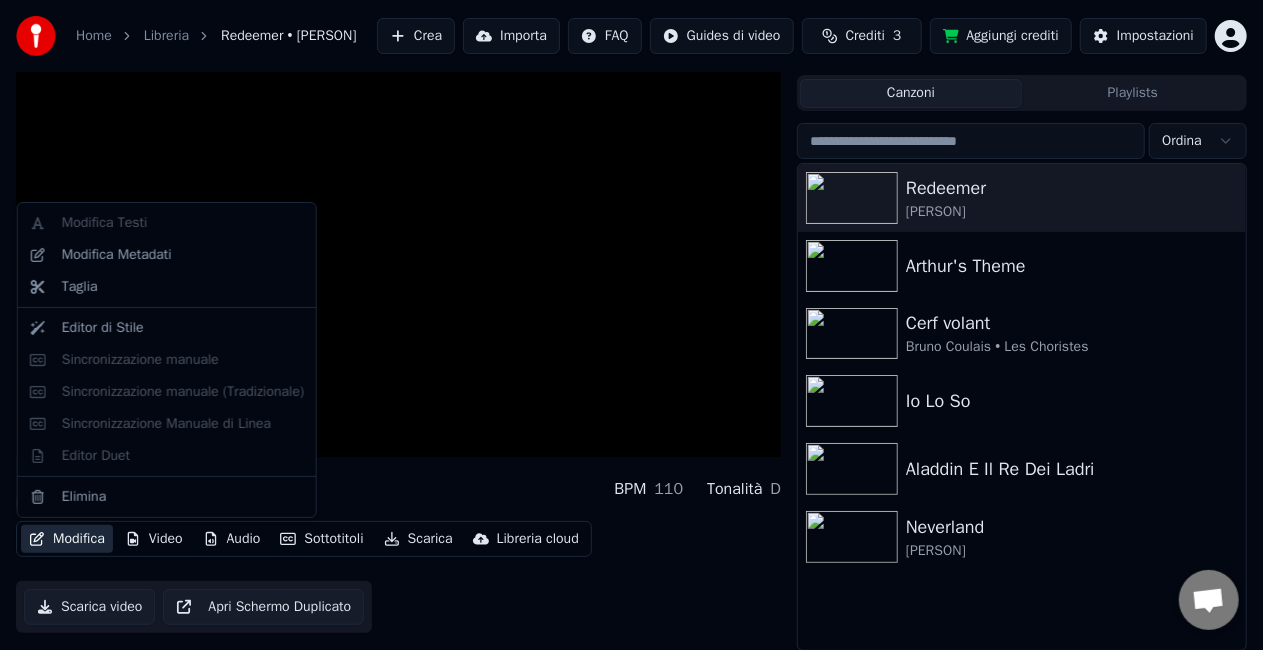 click on "Modifica" at bounding box center [67, 539] 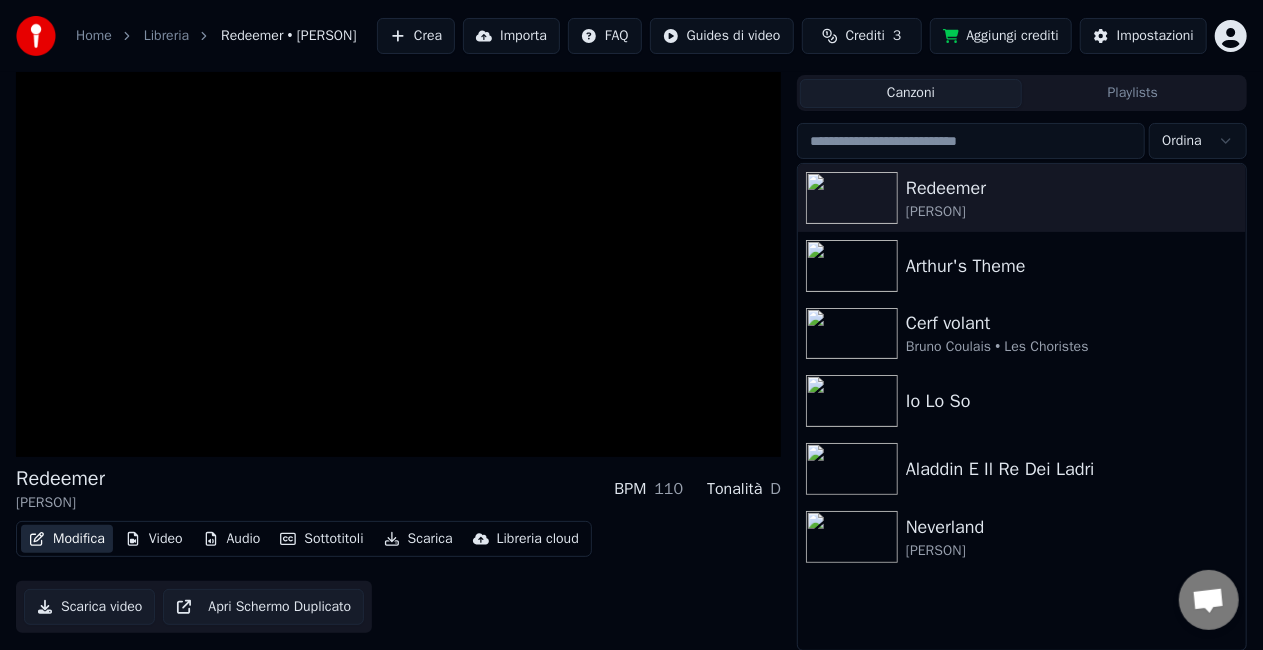 click on "Modifica" at bounding box center [67, 539] 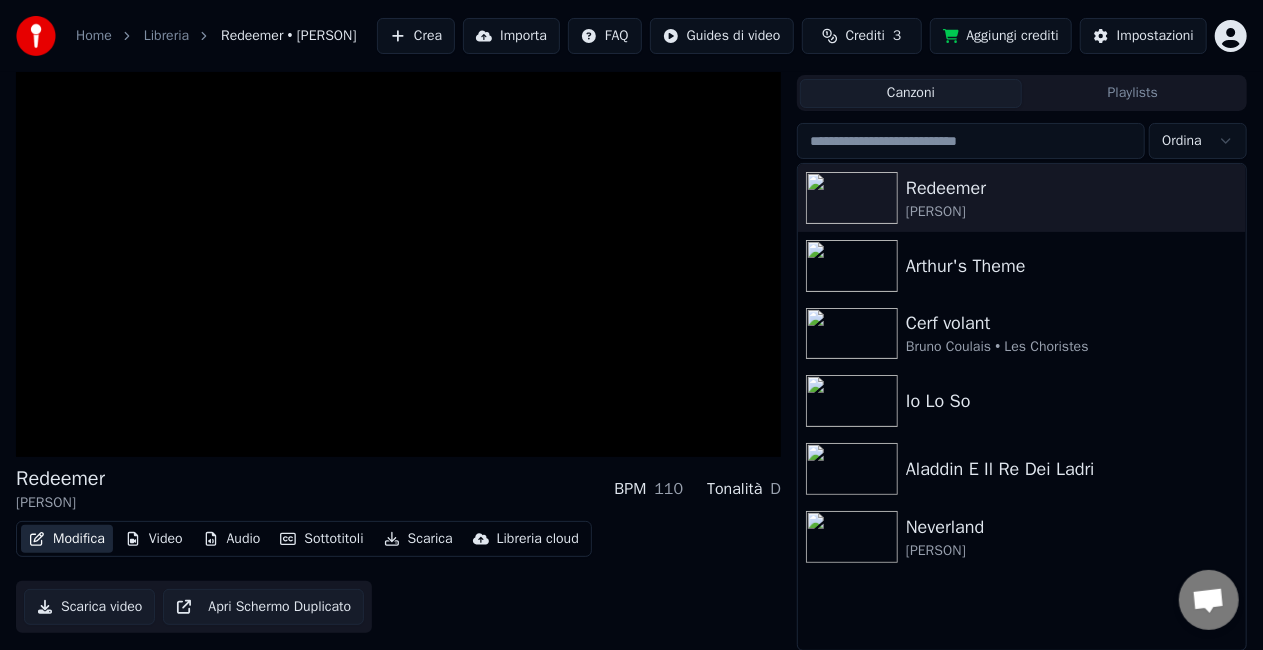 type 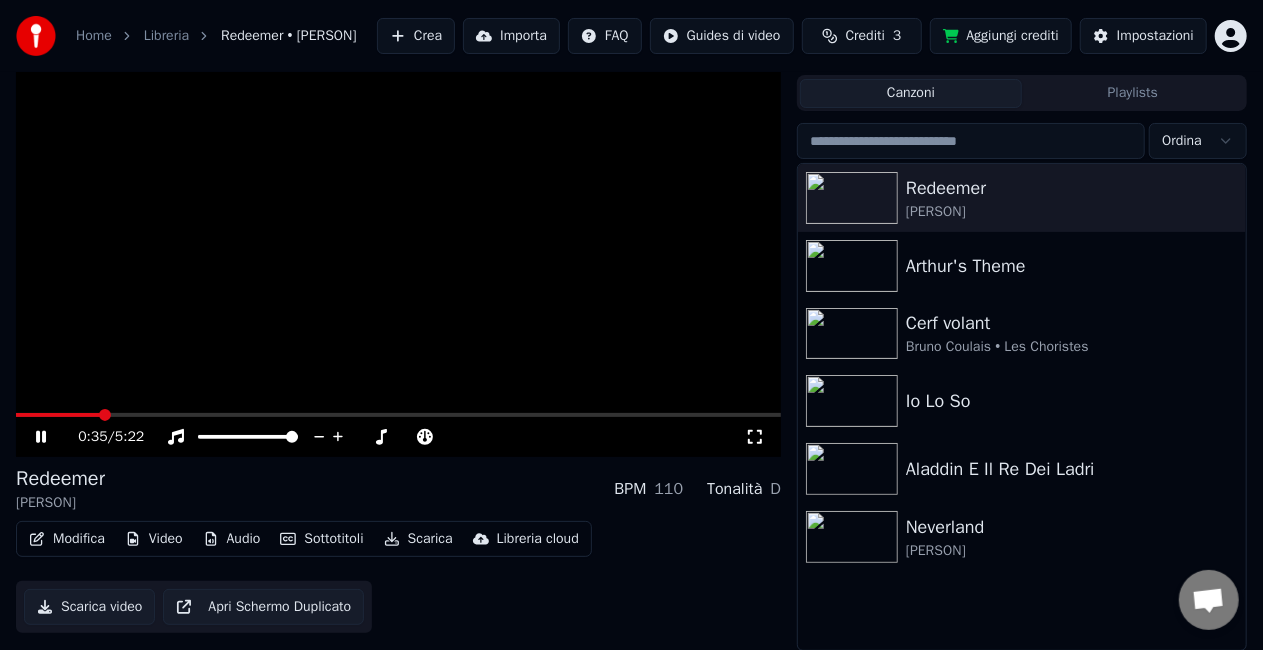 click 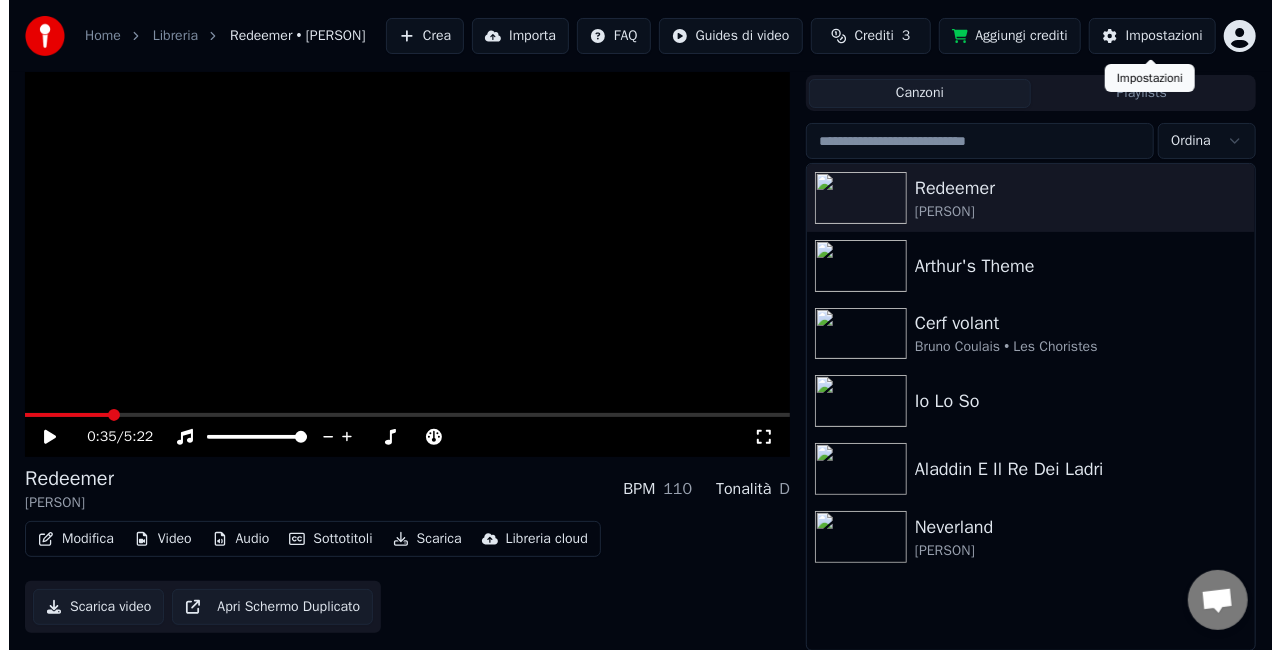 click on "Home Libreria Redeemer • Karima Crea Importa FAQ Guides di video Crediti 3 Aggiungi crediti Impostazioni 0:35  /  5:22 Redeemer Karima Arthur's Theme Cerf volant [PERSON] • Les Choristes Io Lo So Aladdin E Il Re Dei Ladri Neverland [PERSON] chiappinelliedoardo@[EMAIL] Fatturazione Votazione delle Funzionalità Esci 2.2.0 fa3b7b6" at bounding box center [631, 280] 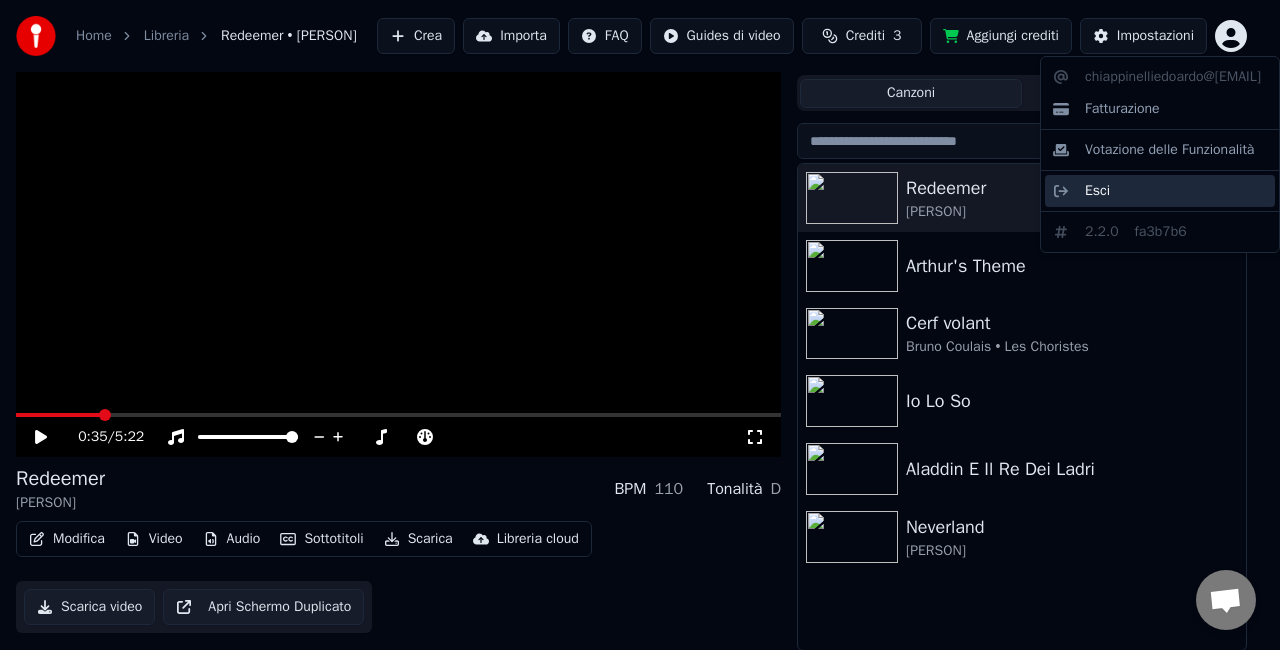 click on "Esci" at bounding box center [1160, 191] 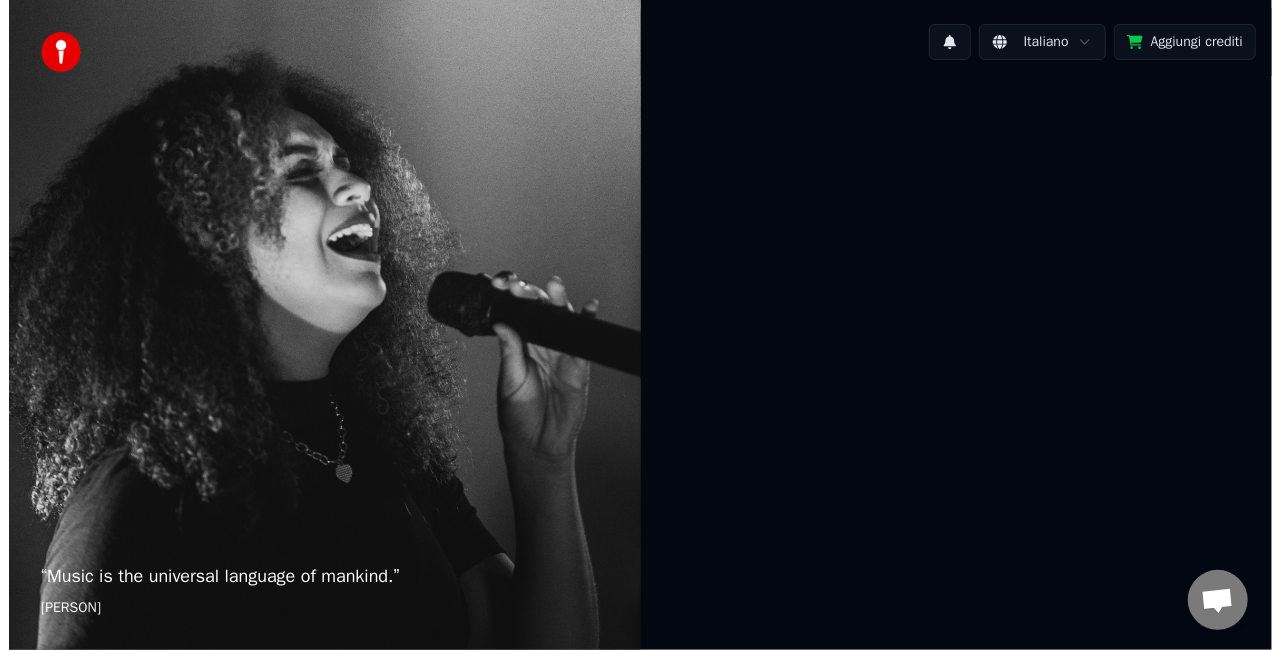 scroll, scrollTop: 0, scrollLeft: 0, axis: both 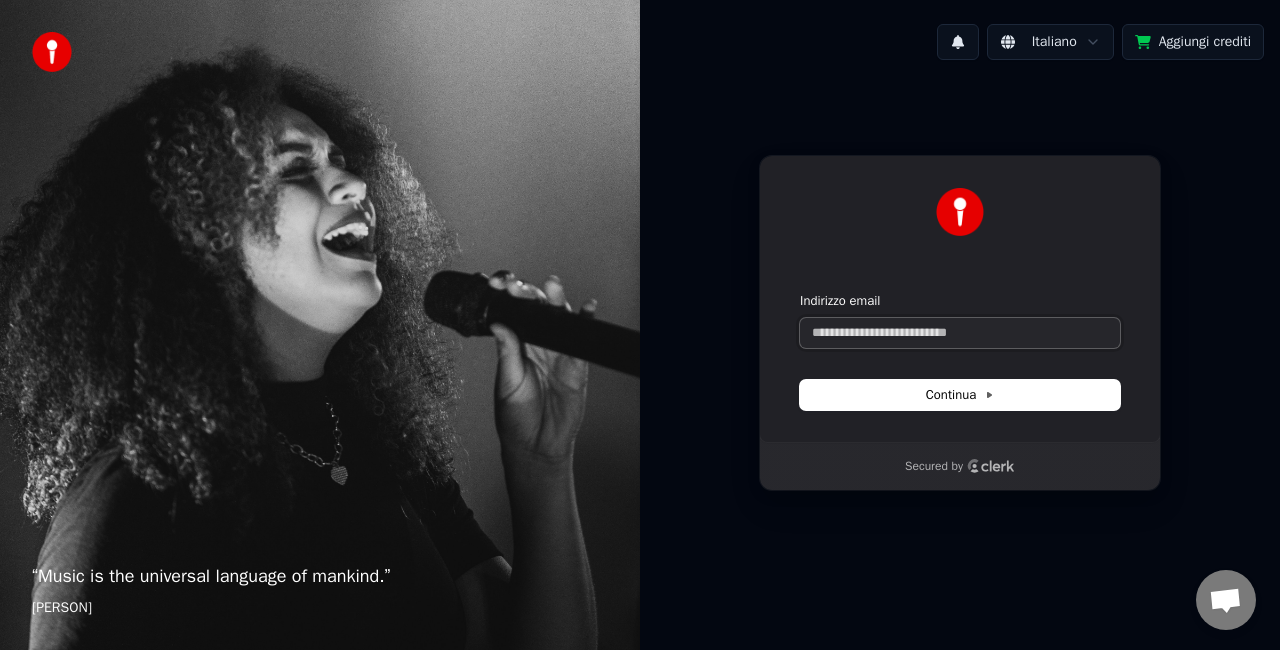 click on "Indirizzo email" at bounding box center (960, 333) 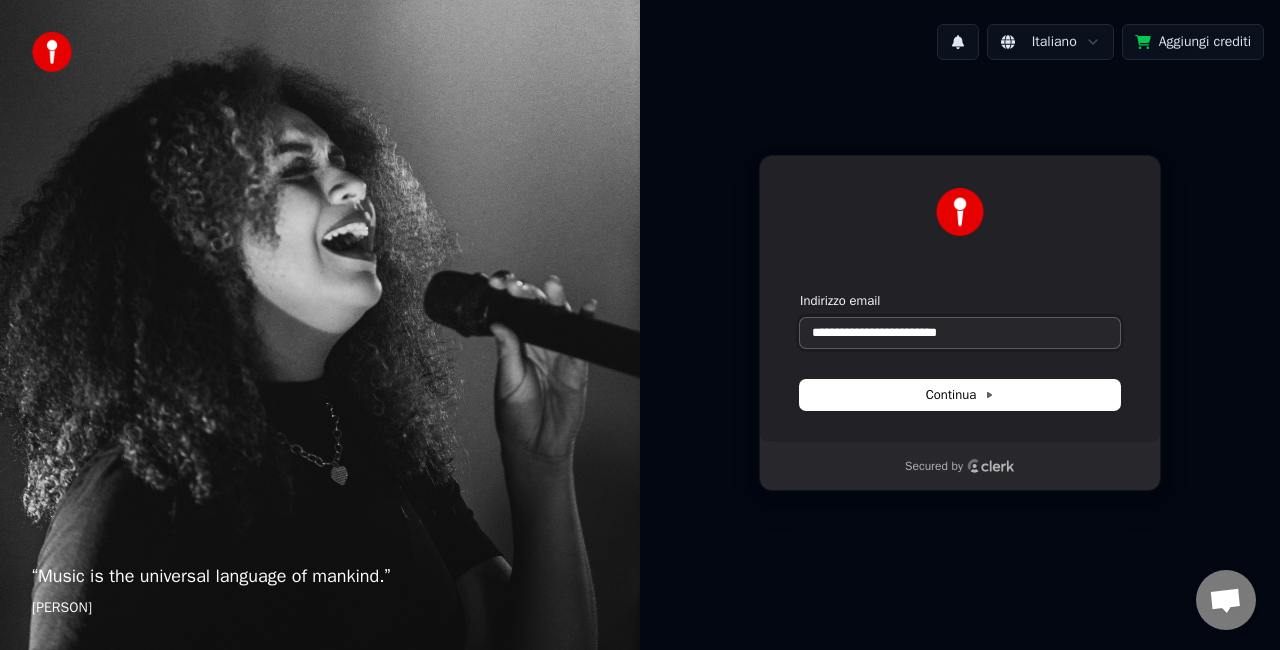 click at bounding box center (800, 292) 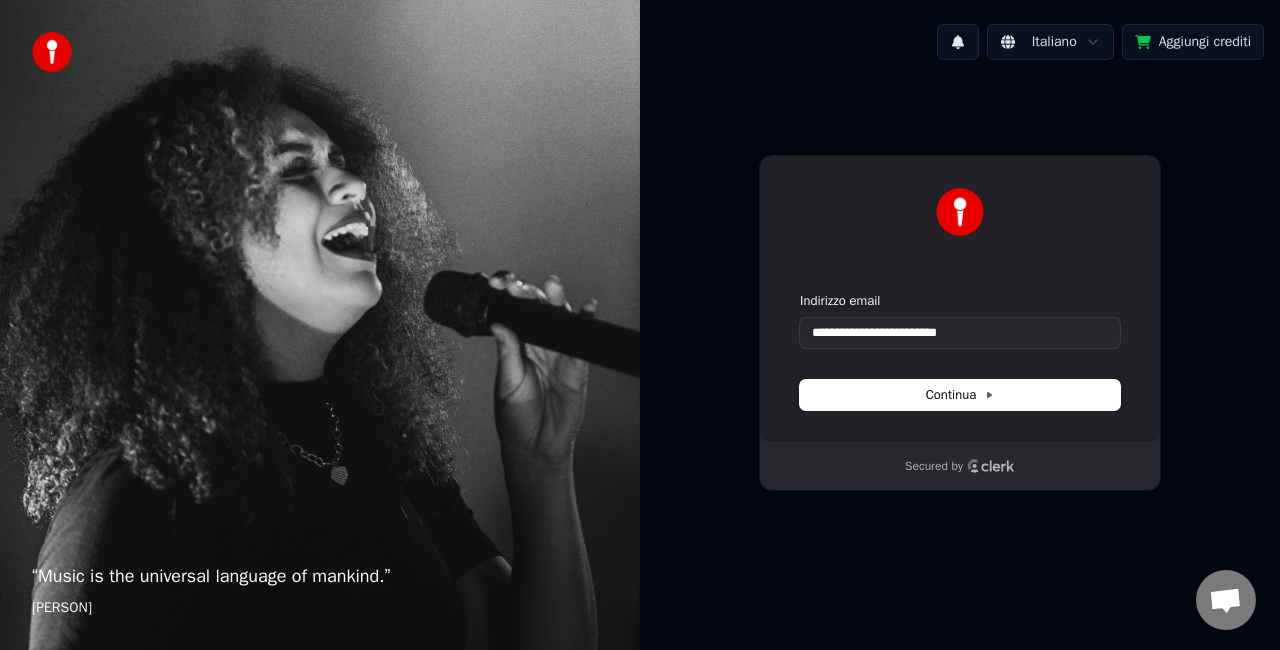 type on "**********" 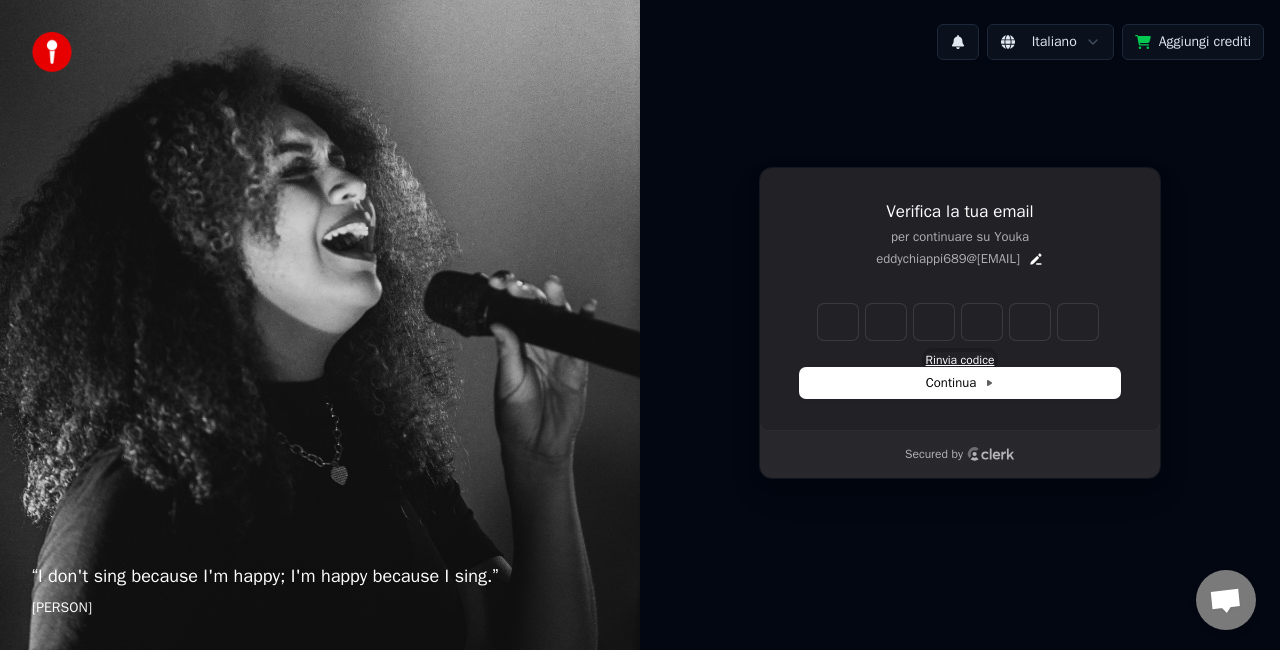 click on "Rinvia codice" at bounding box center (960, 360) 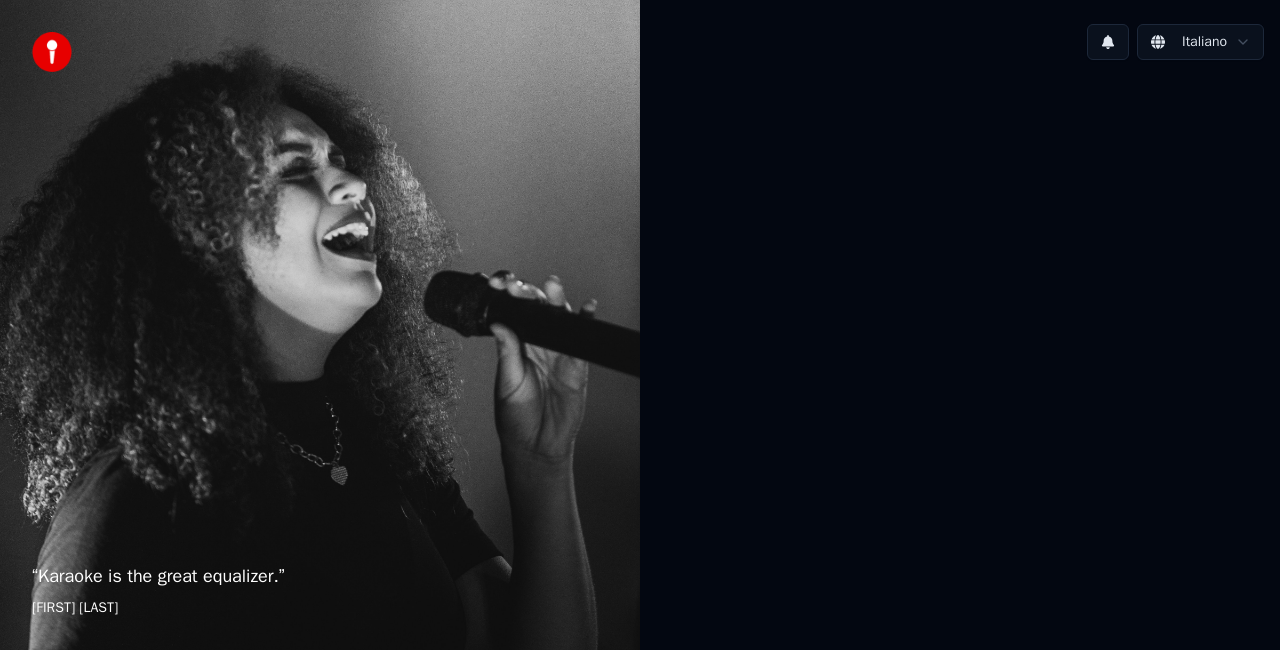 scroll, scrollTop: 0, scrollLeft: 0, axis: both 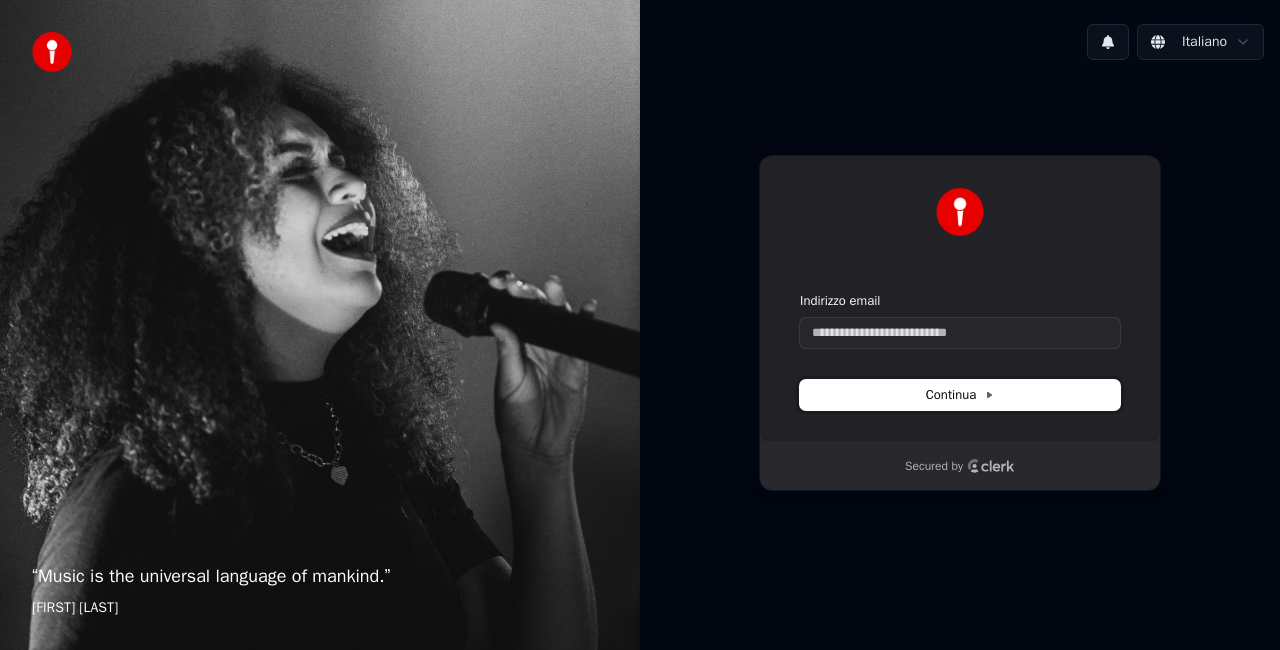 click on "Continua" at bounding box center [960, 395] 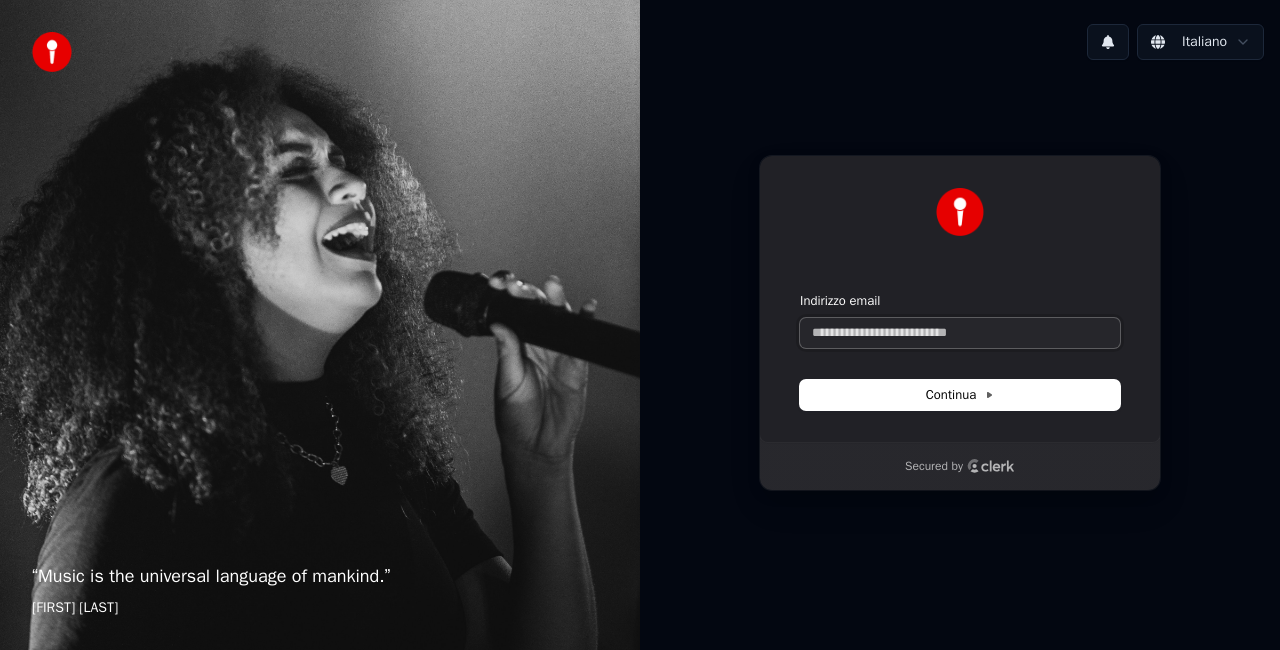 click on "Indirizzo email" at bounding box center [960, 333] 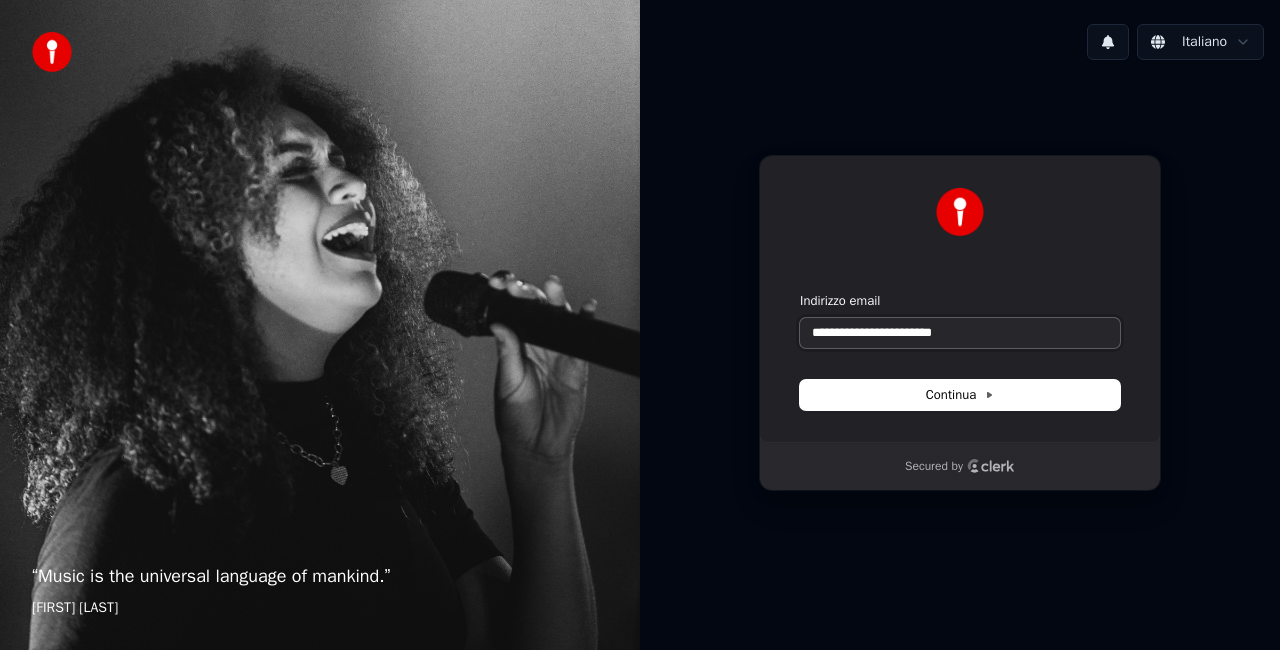 click at bounding box center (800, 292) 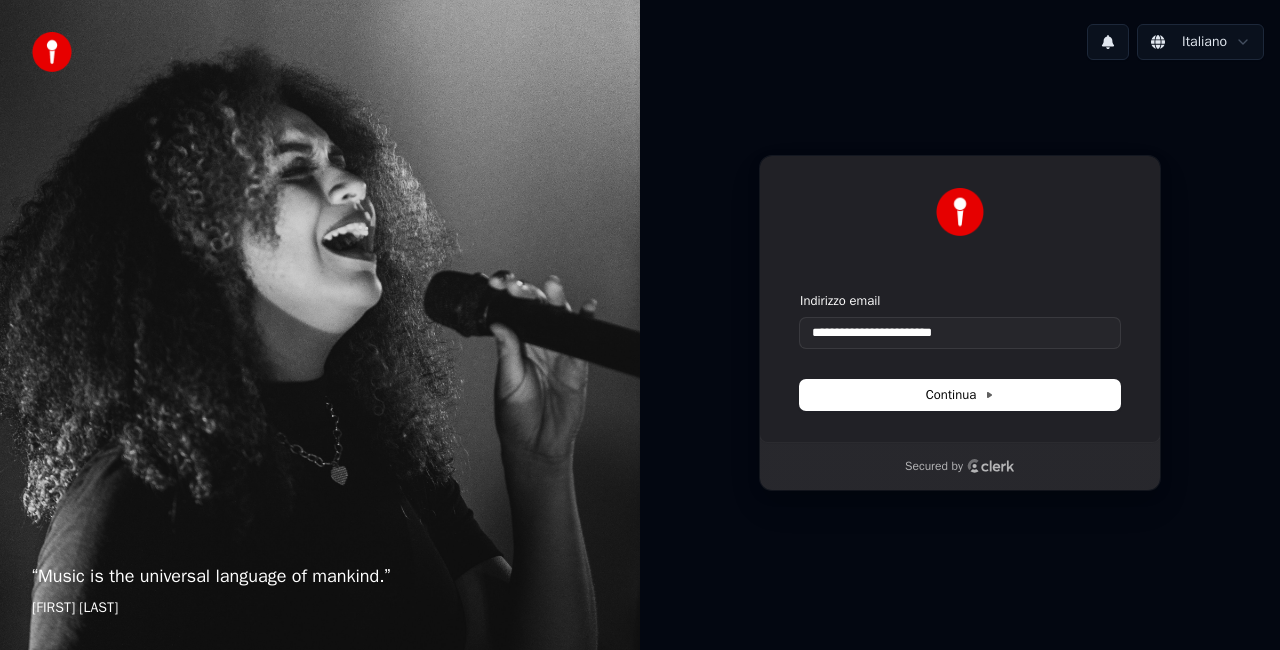 type on "**********" 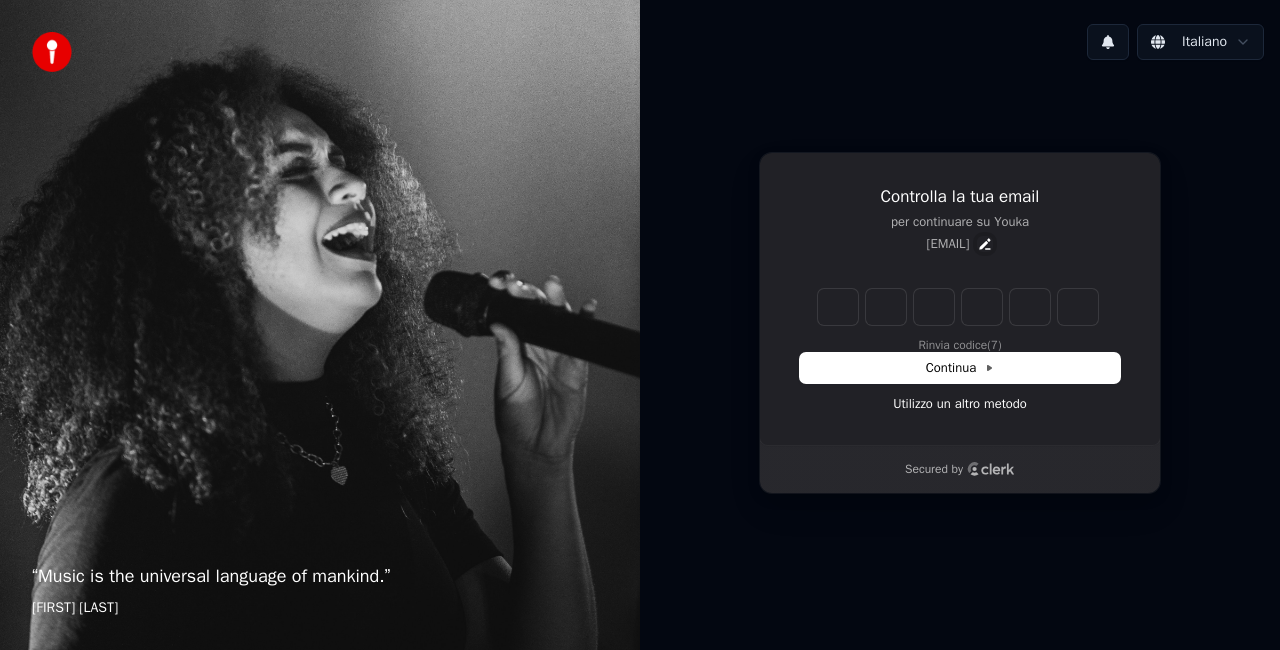 click 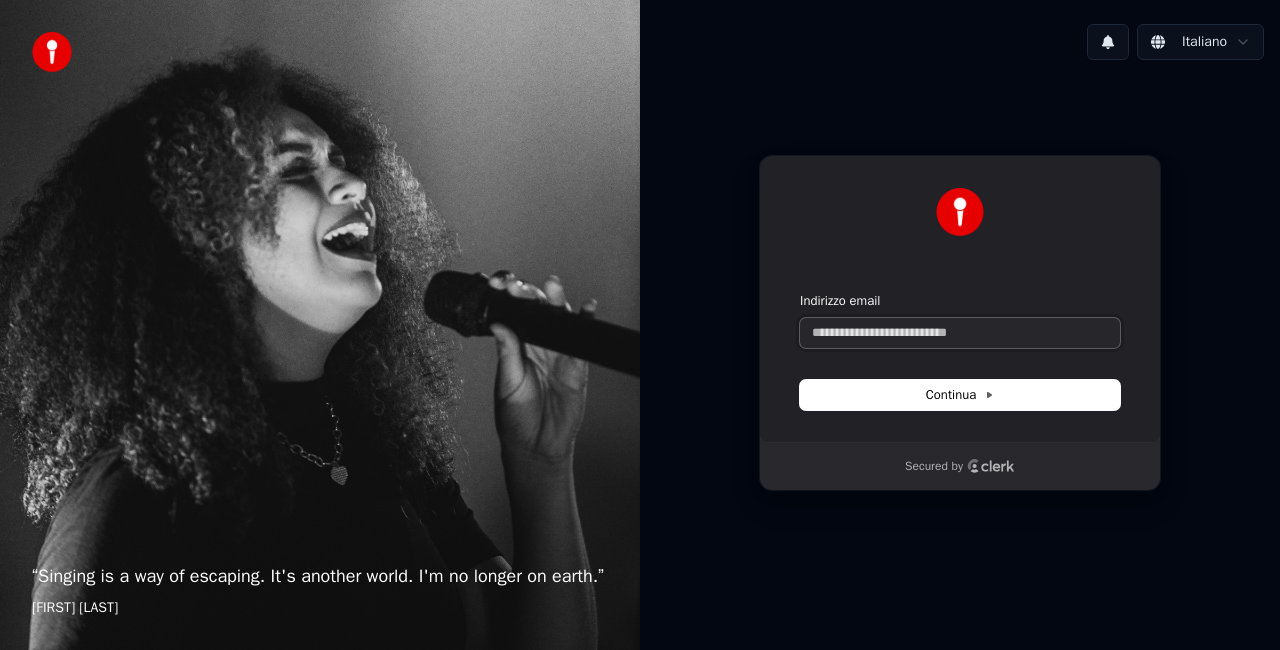 click on "Indirizzo email" at bounding box center (960, 333) 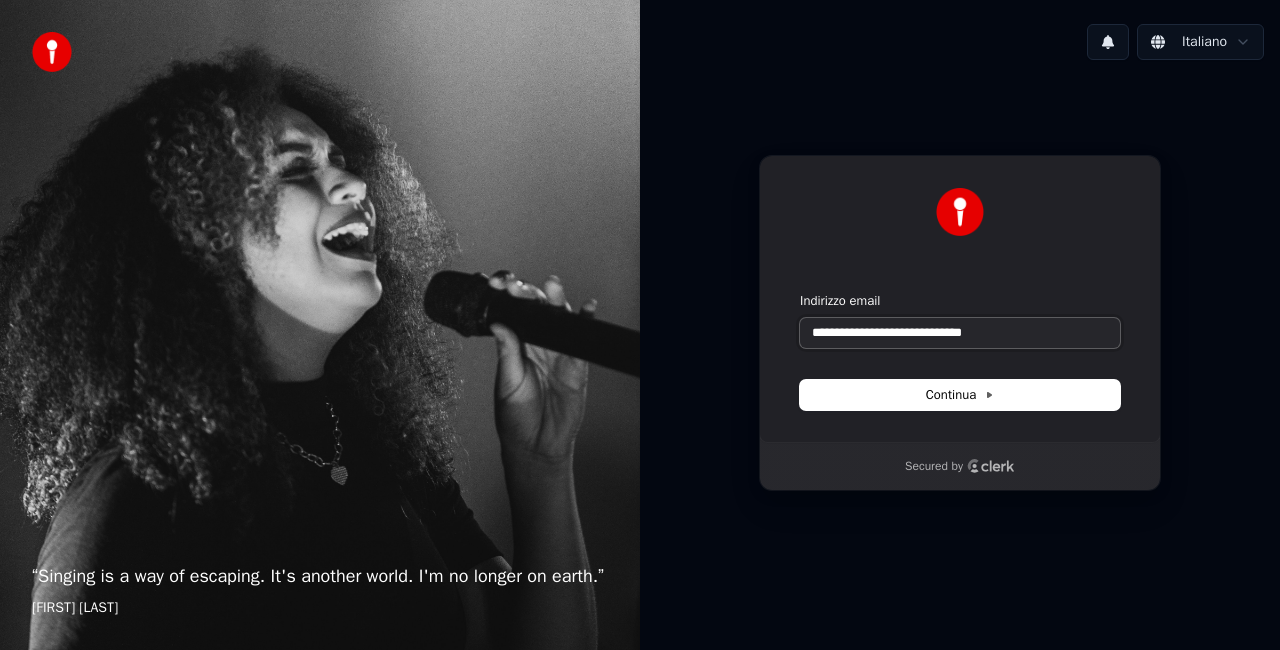 click at bounding box center [800, 292] 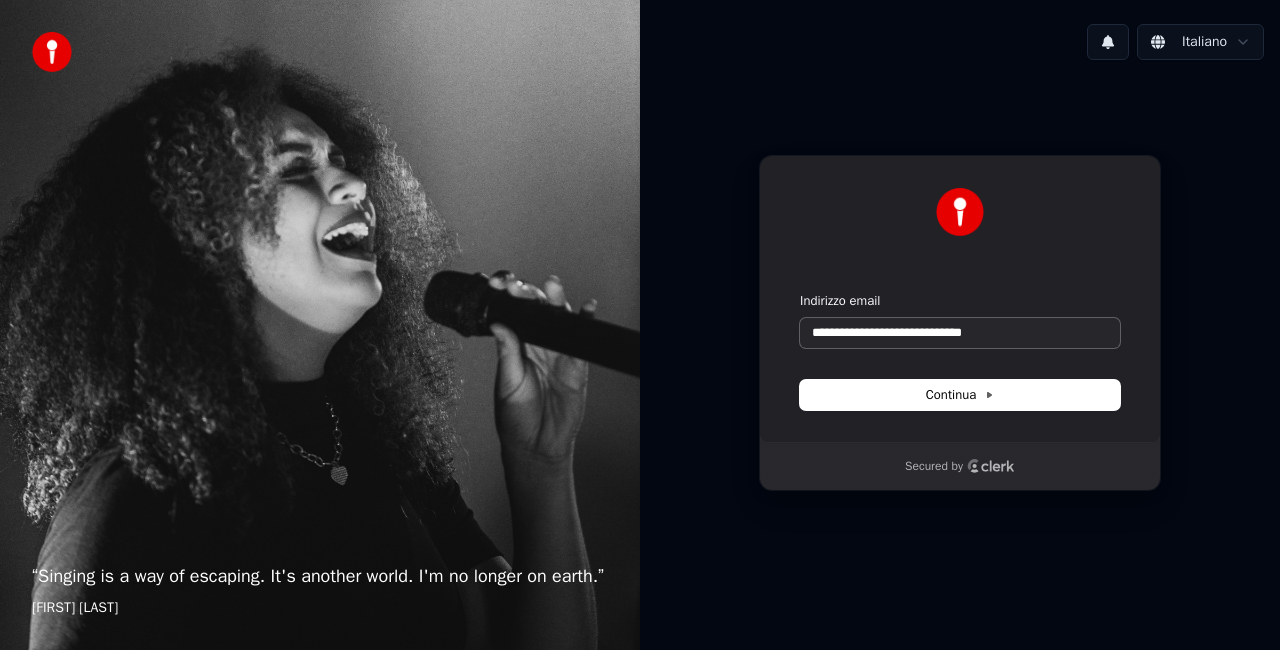 type on "**********" 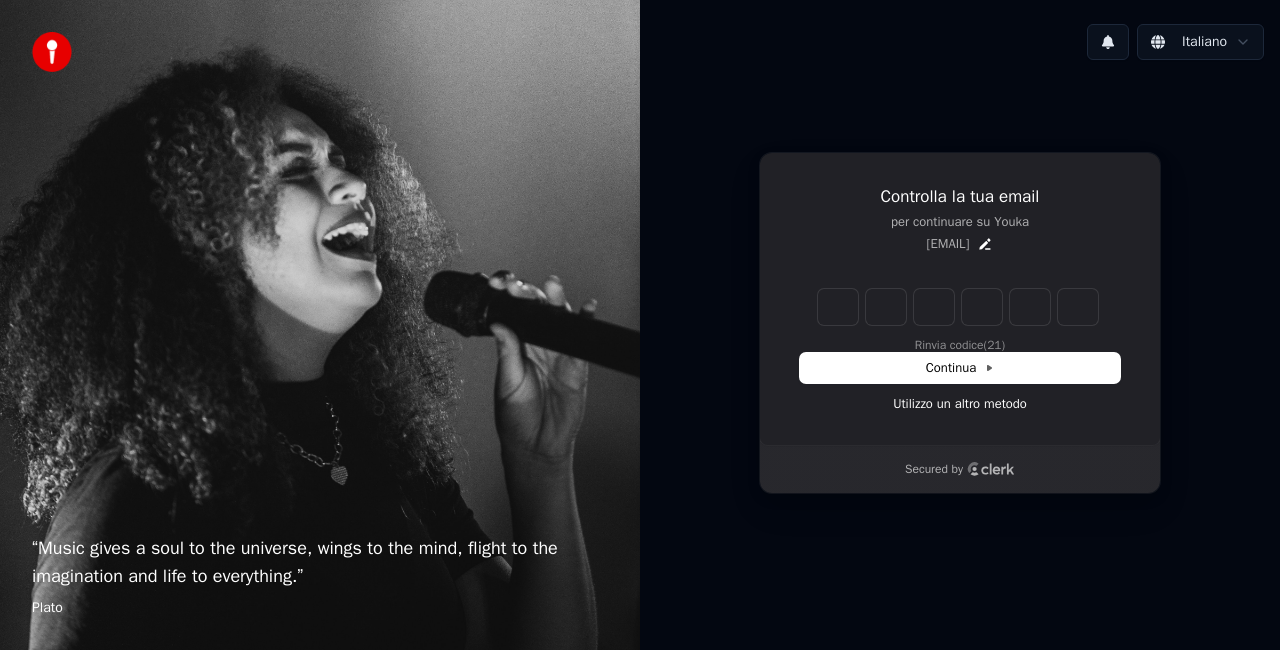 type on "*" 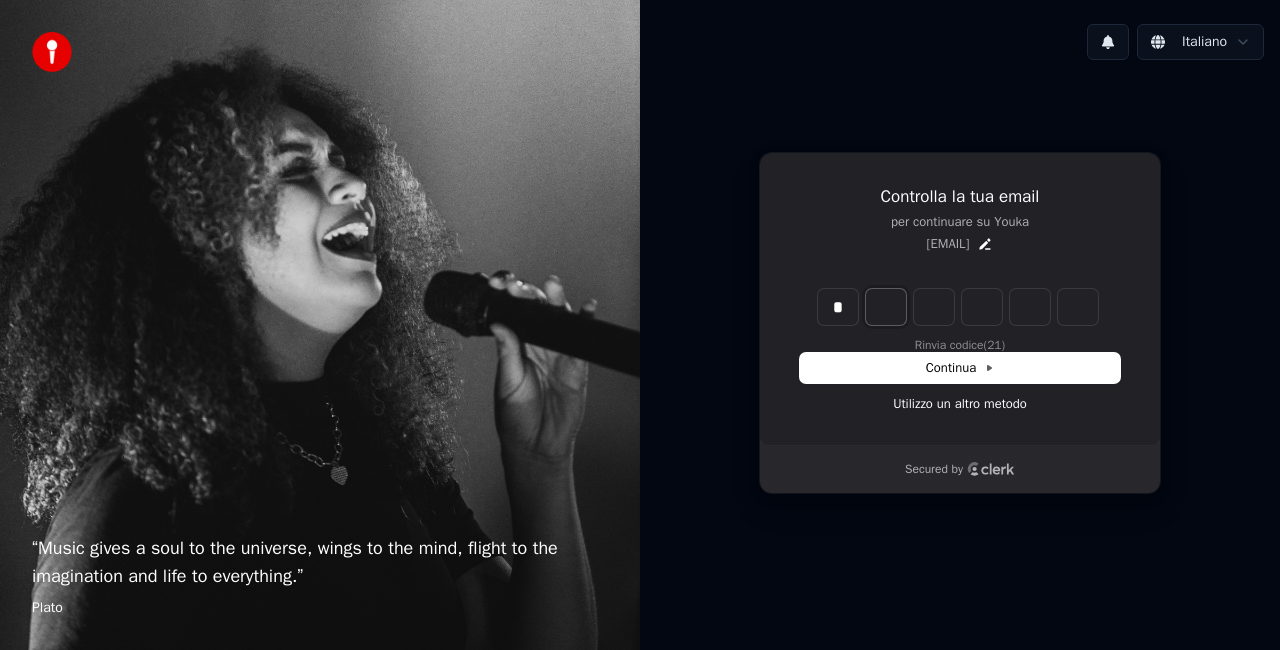 type on "*" 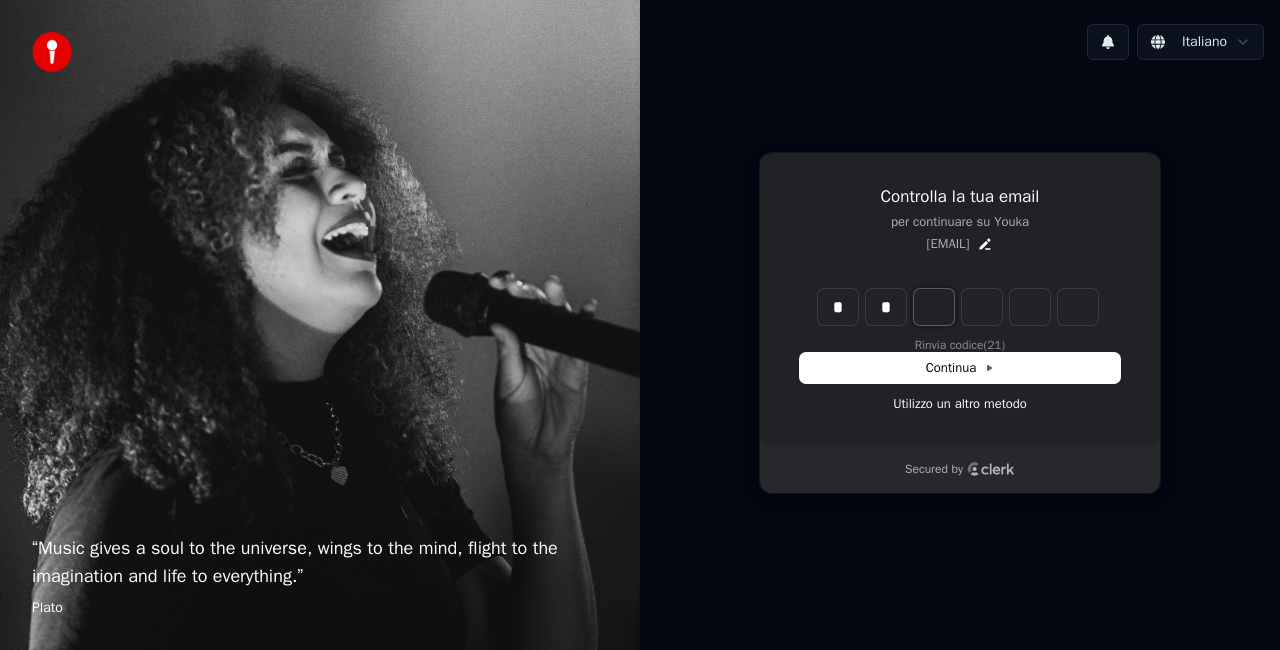 type on "**" 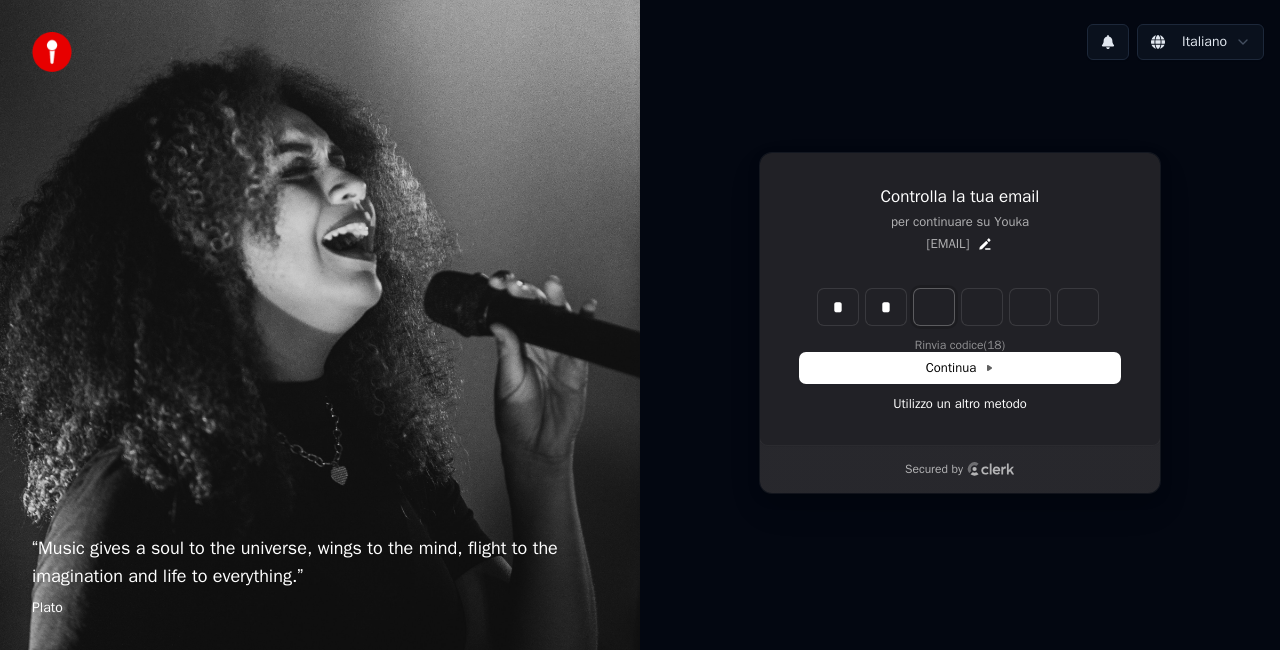 type on "*" 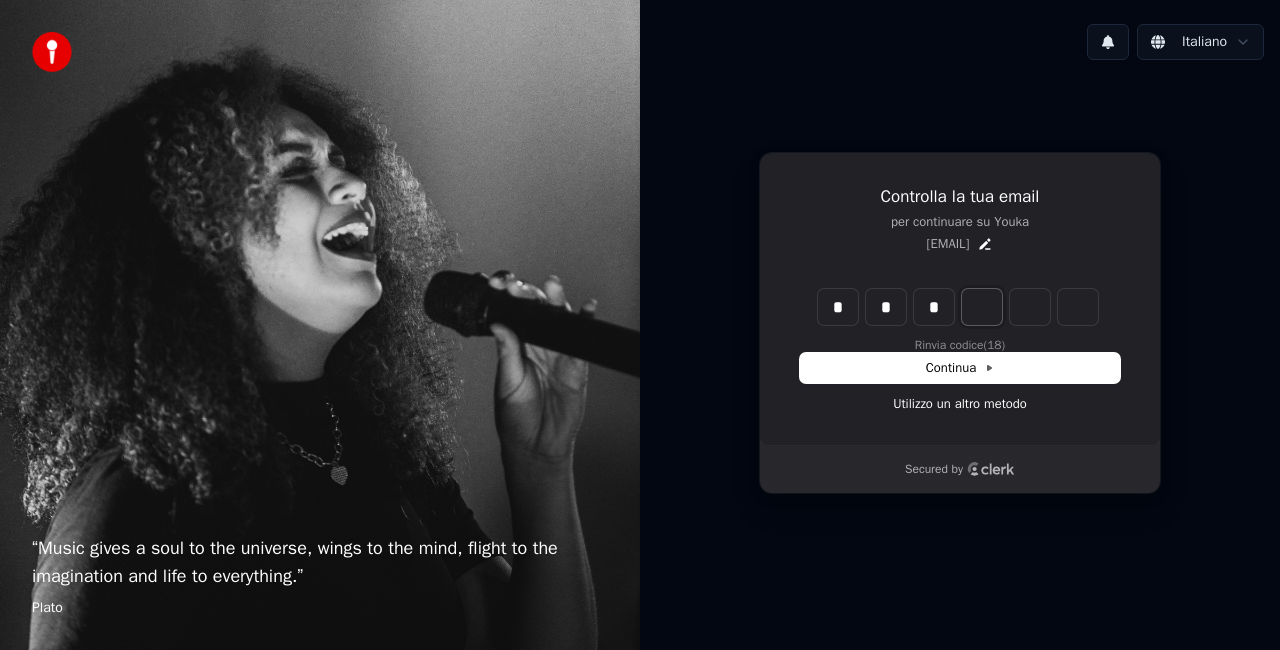type on "***" 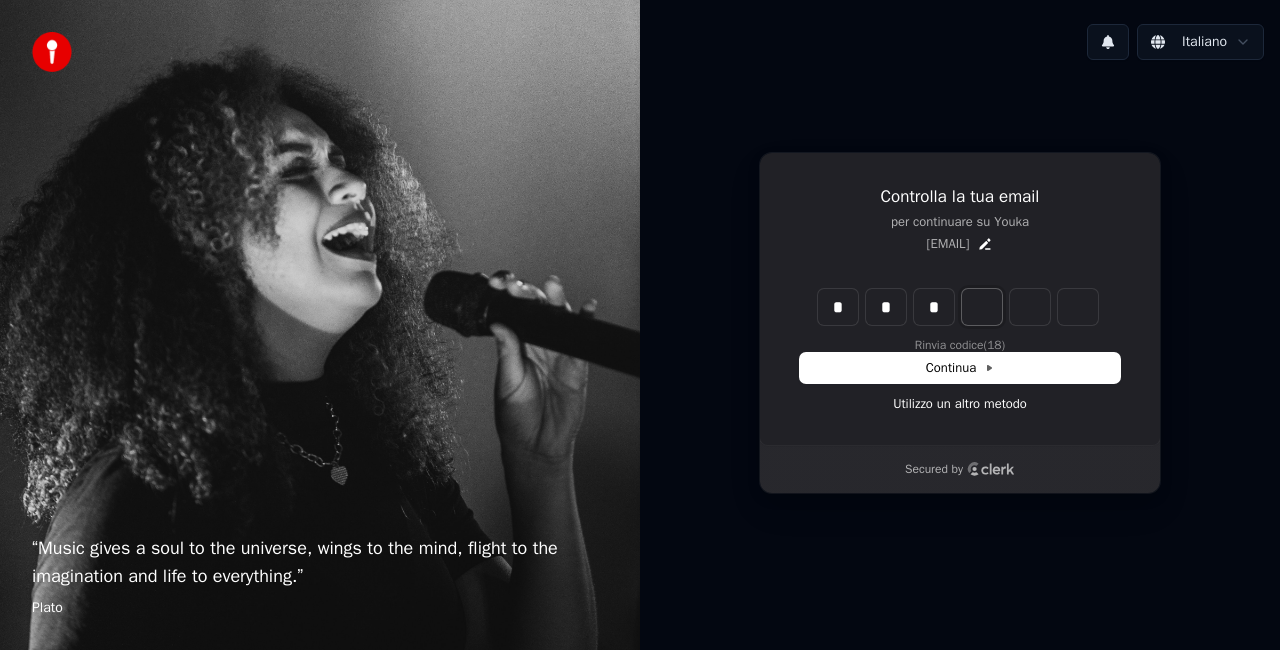type on "*" 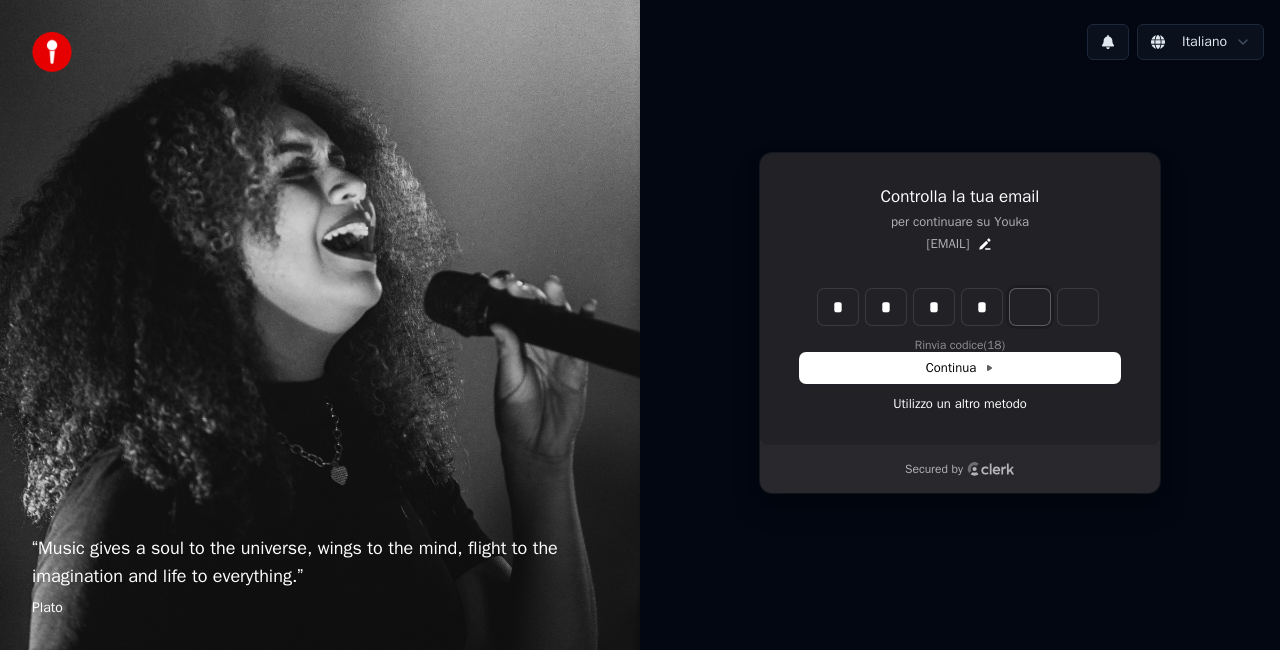 type on "****" 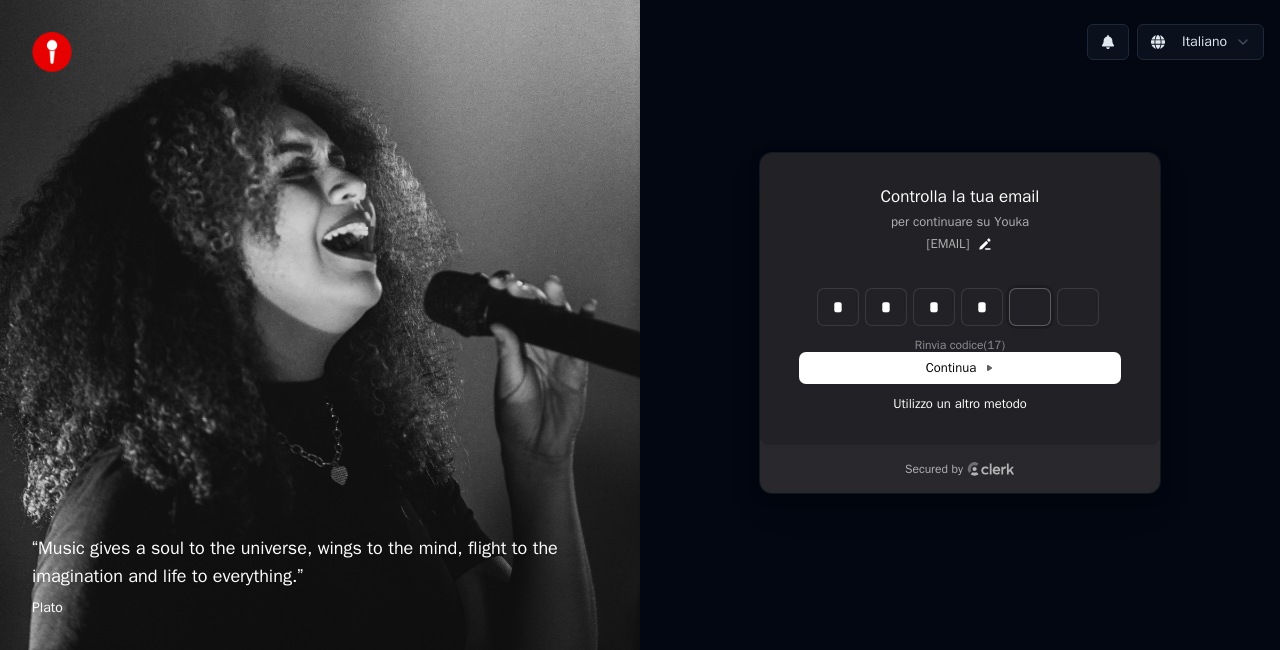 type on "*" 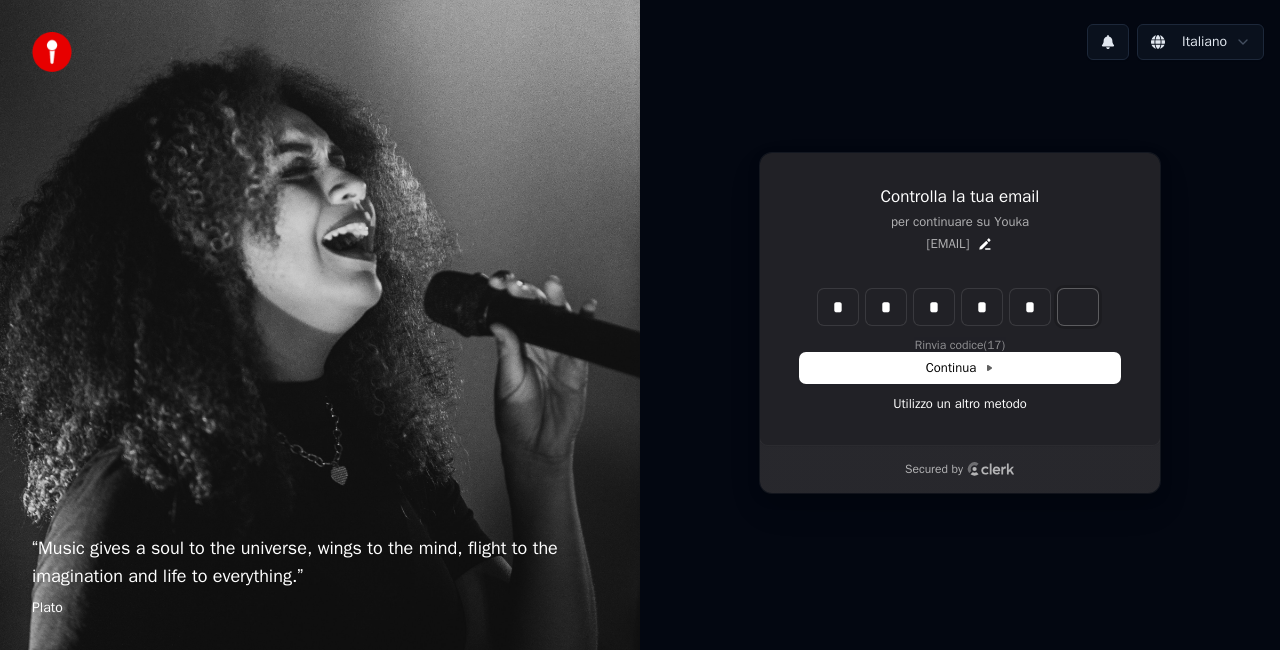 type on "******" 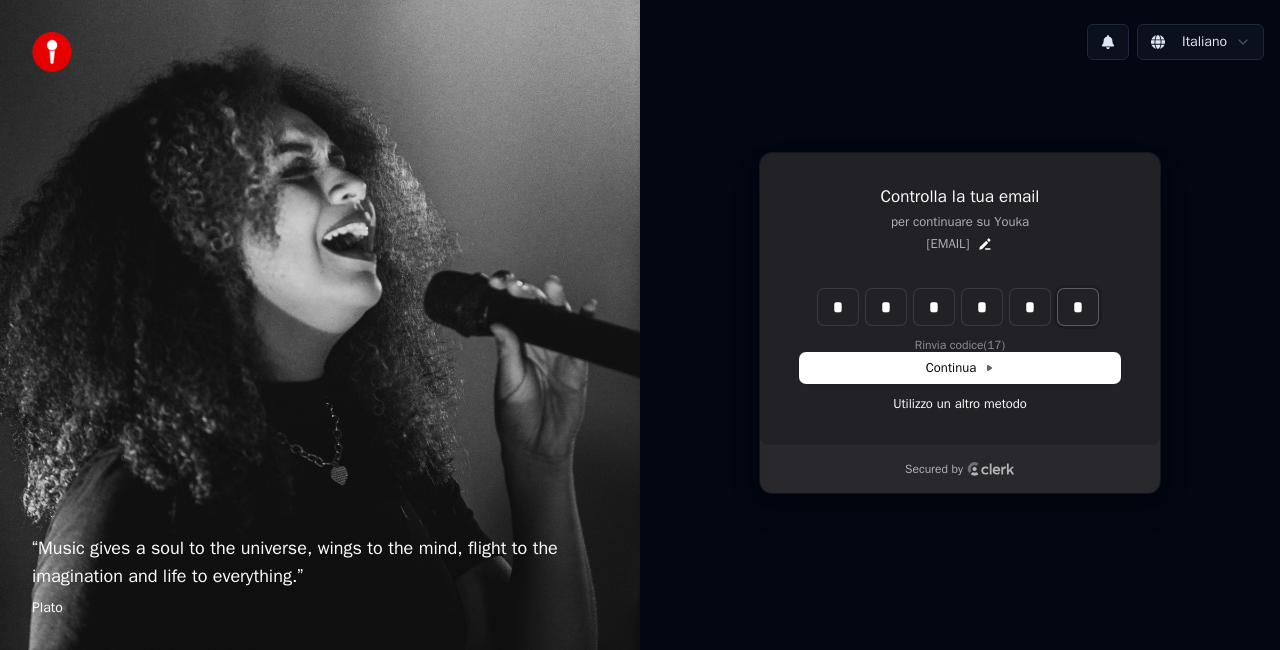 type on "*" 